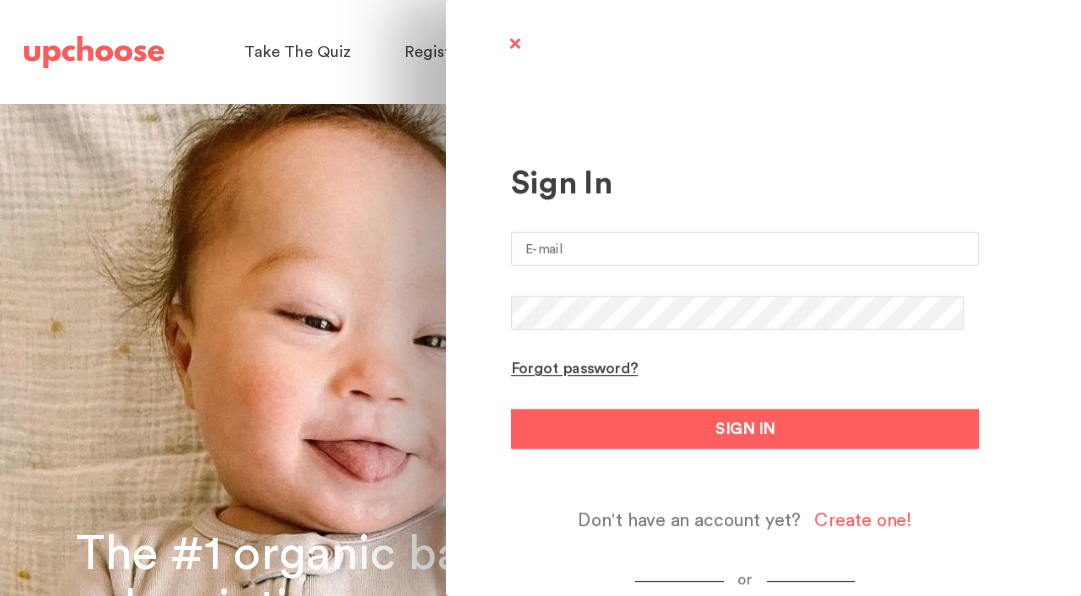 scroll, scrollTop: 0, scrollLeft: 0, axis: both 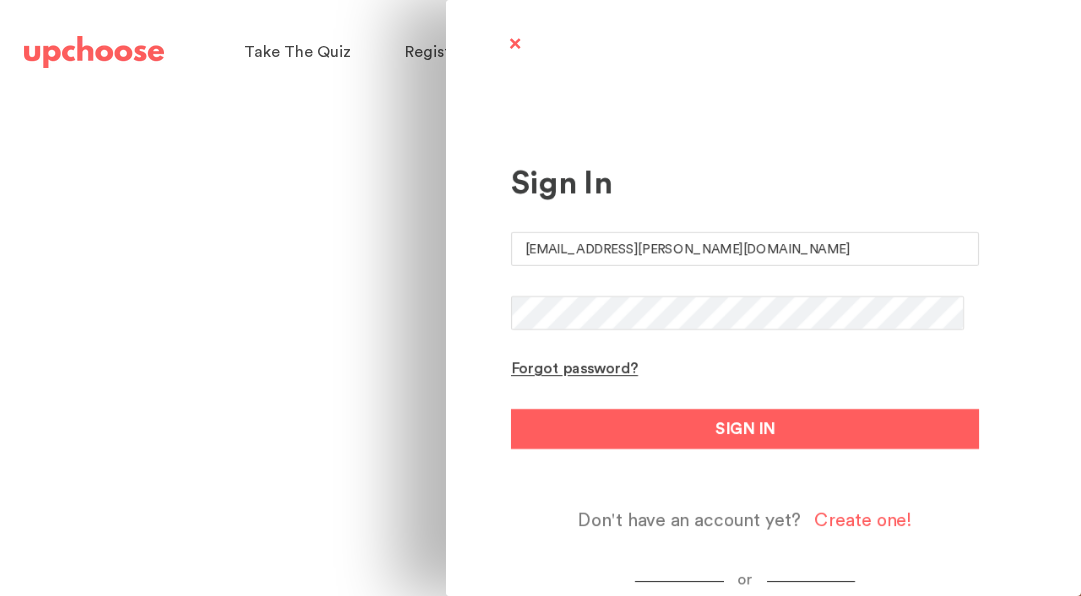 type on "kaitlyn.e.sutter@gmail.com" 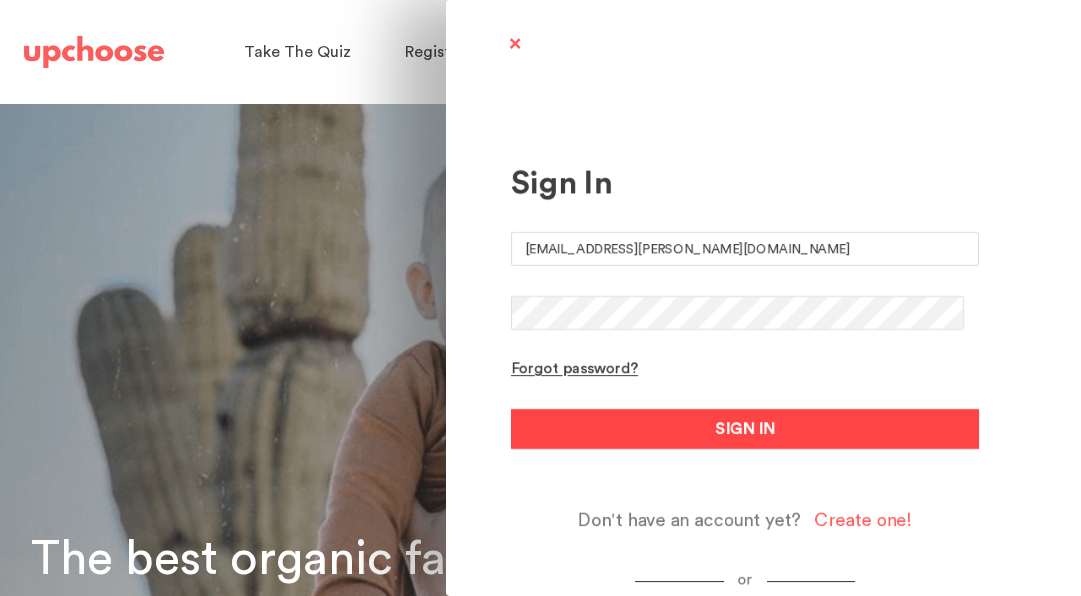 click on "SIGN IN" at bounding box center [745, 429] 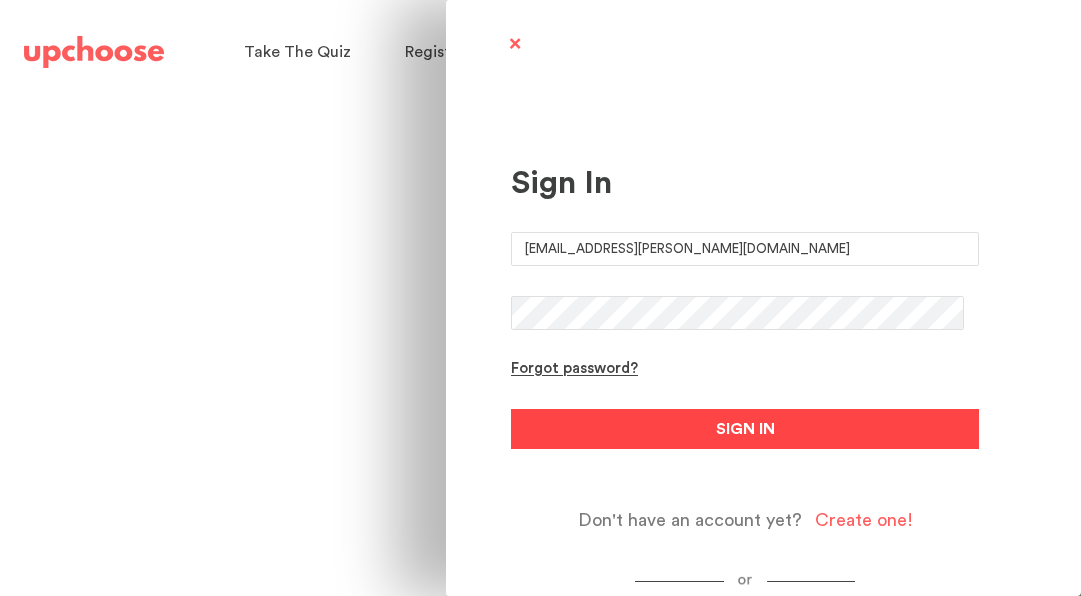 click on "SIGN IN" at bounding box center (745, 429) 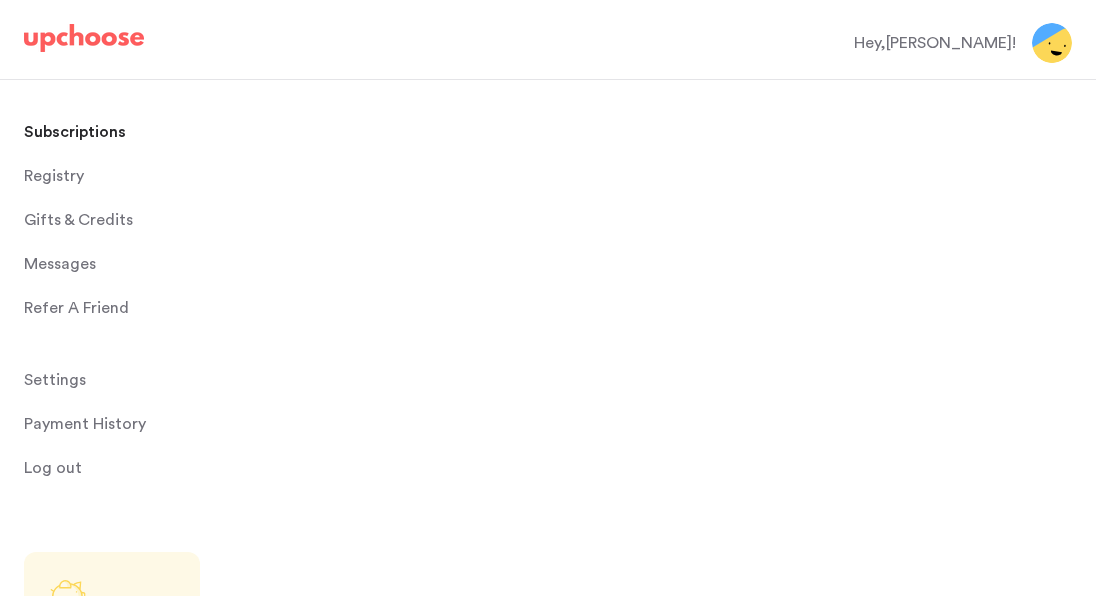 scroll, scrollTop: 0, scrollLeft: 0, axis: both 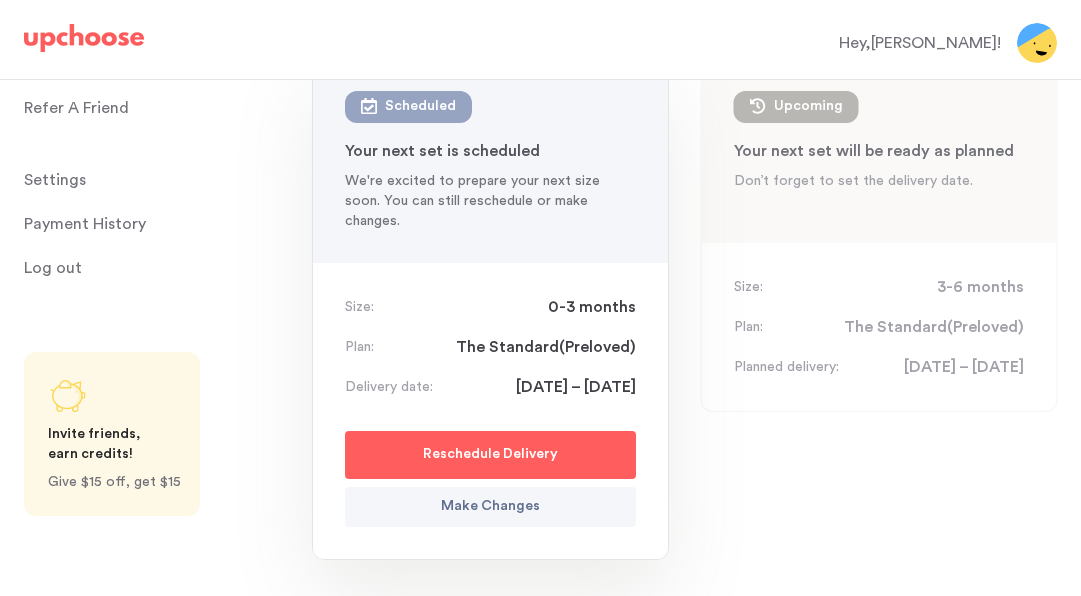click on "Make Changes" at bounding box center [490, 507] 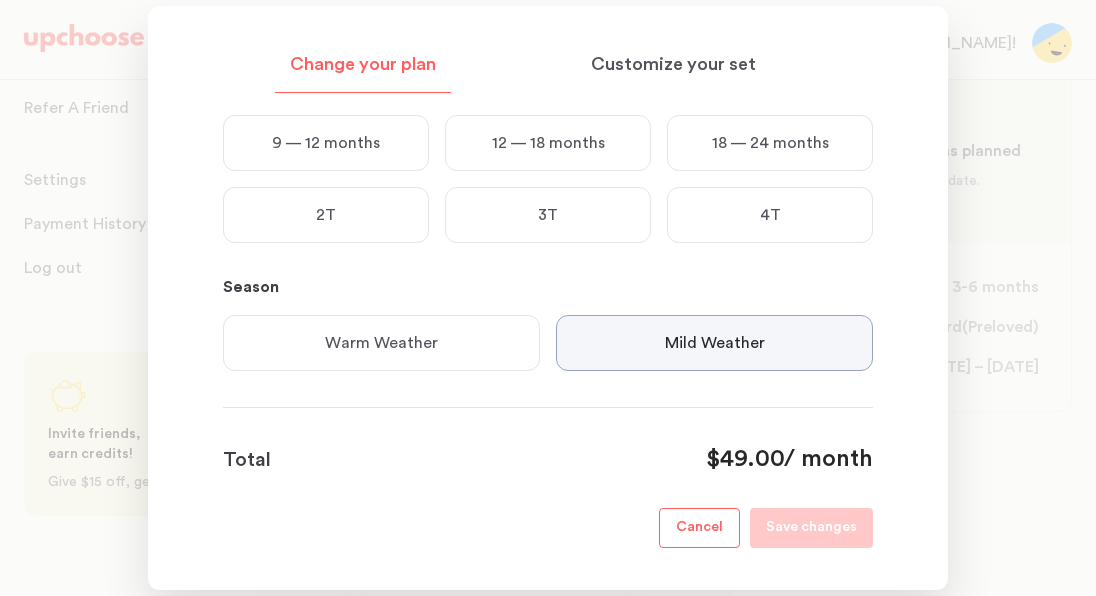 scroll, scrollTop: 200, scrollLeft: 0, axis: vertical 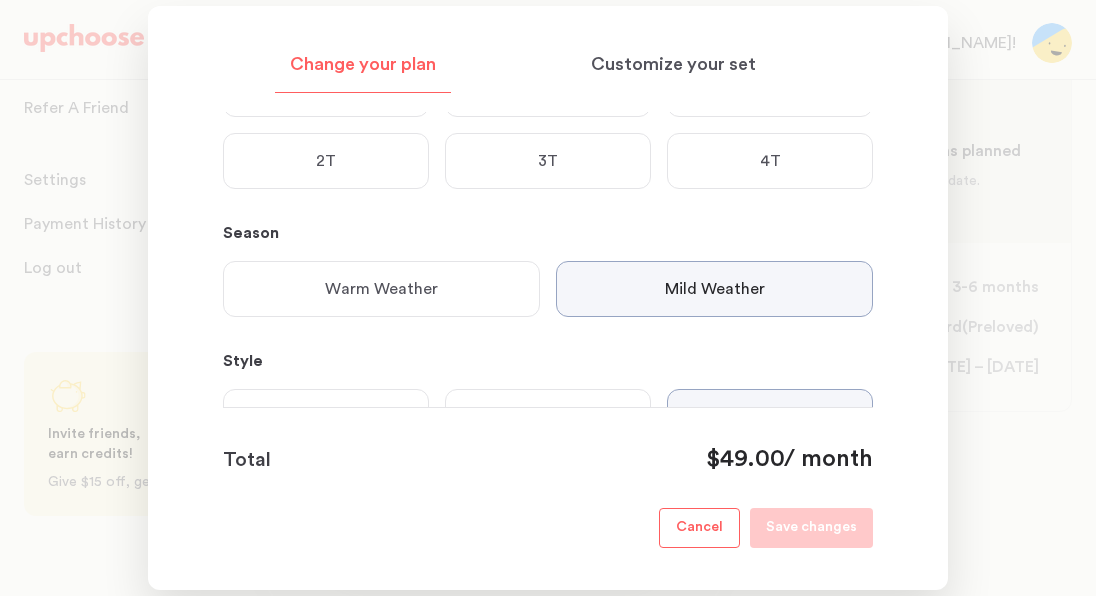 click on "Cancel" at bounding box center (699, 528) 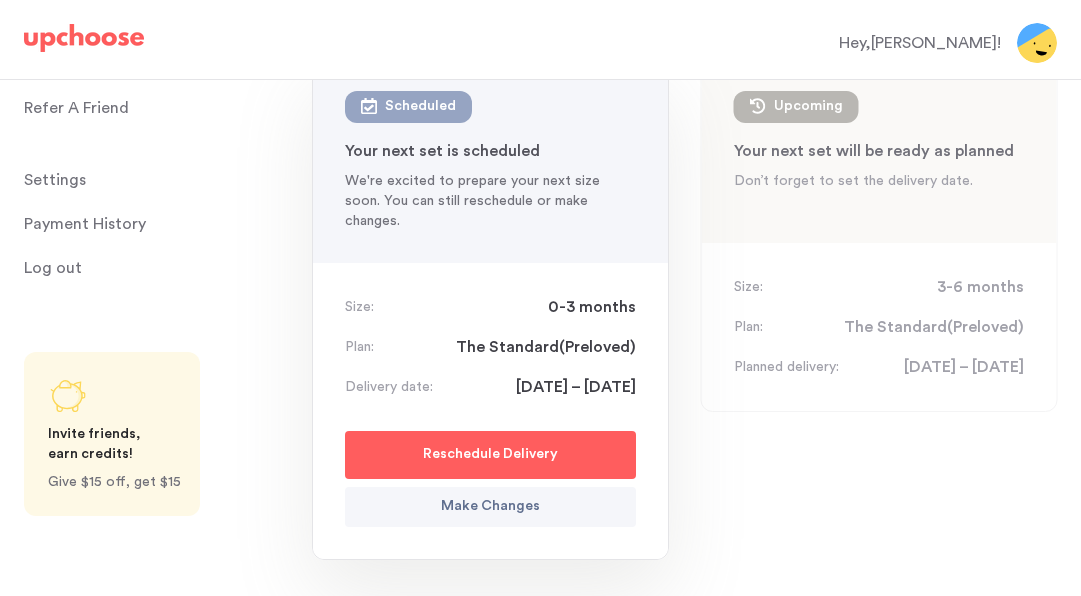 click on "Make Changes" at bounding box center [490, 507] 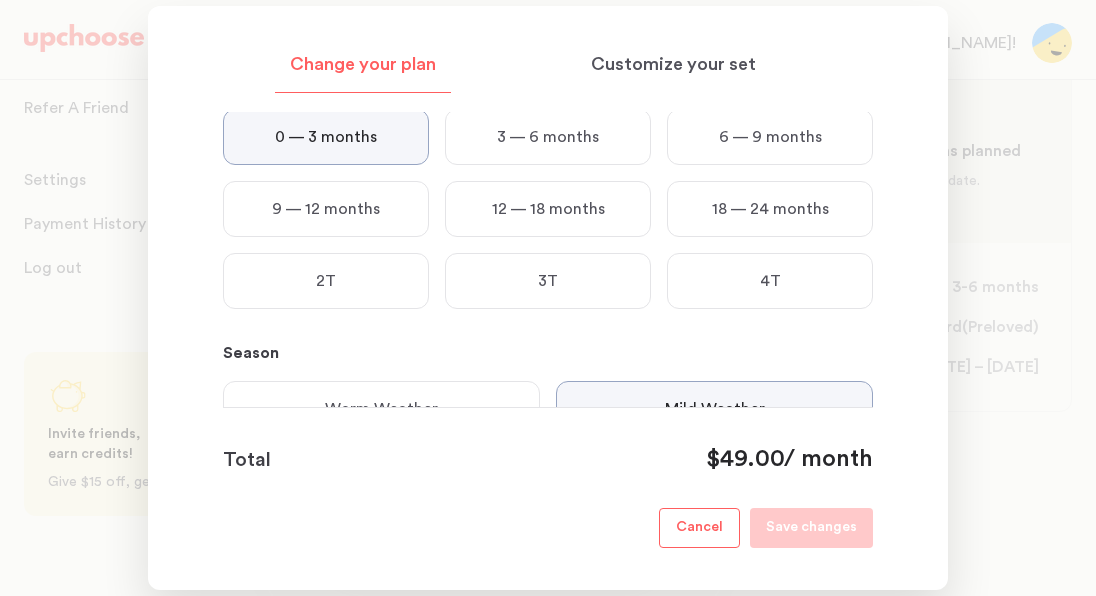 scroll, scrollTop: 0, scrollLeft: 0, axis: both 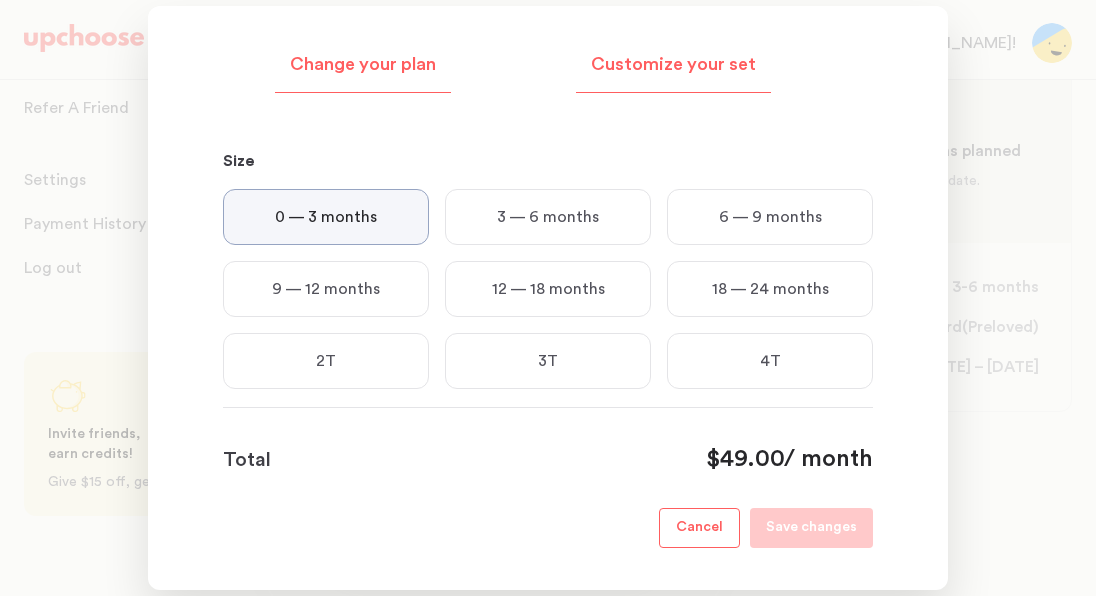 click on "Customize your set" at bounding box center [673, 65] 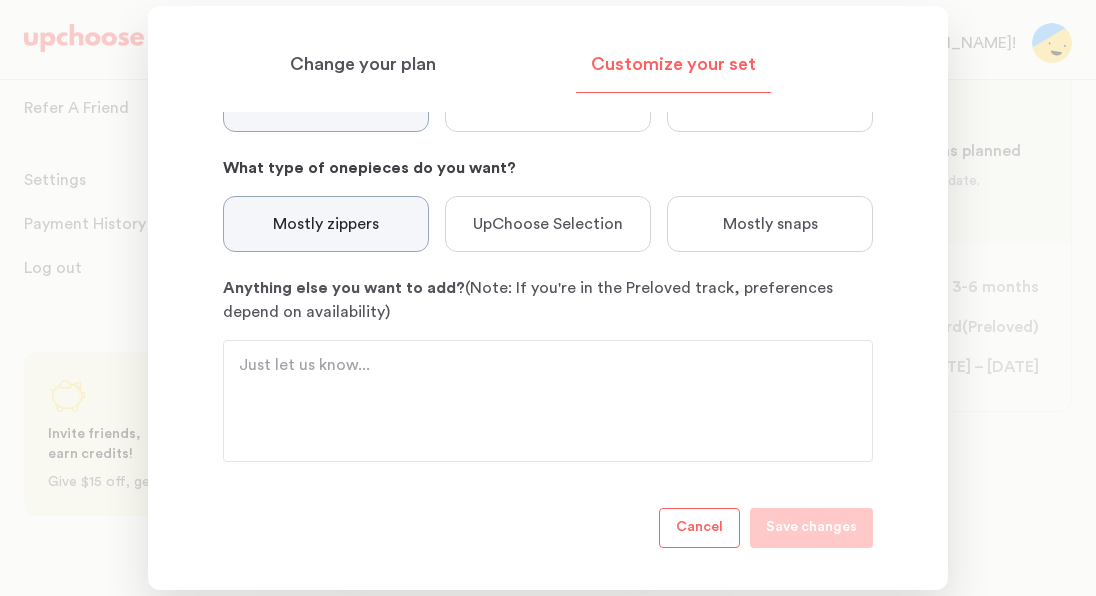 scroll, scrollTop: 551, scrollLeft: 0, axis: vertical 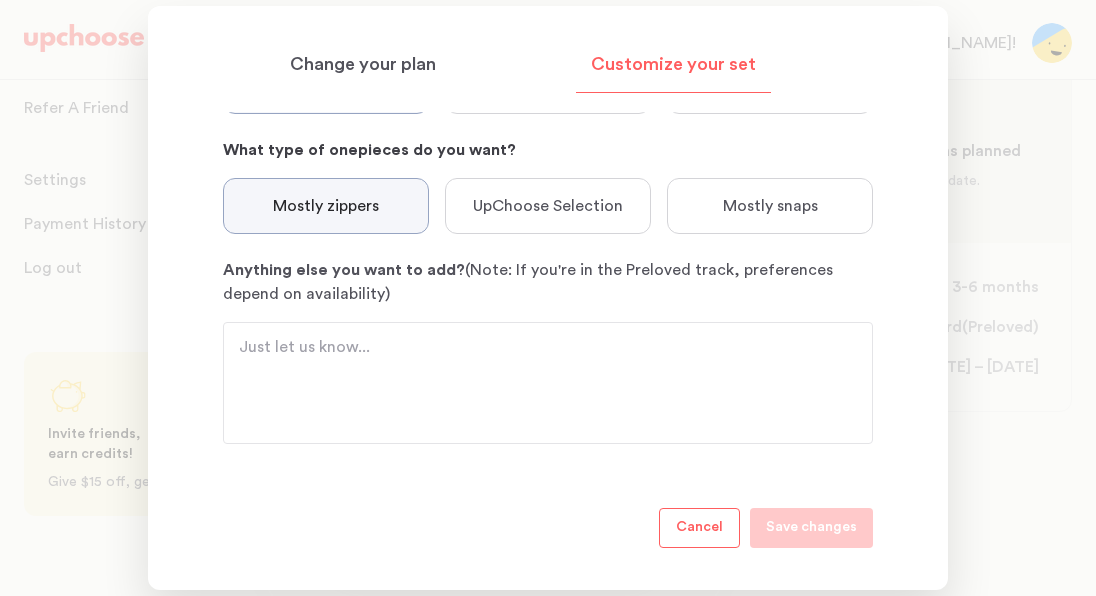 click on "Cancel" at bounding box center (699, 528) 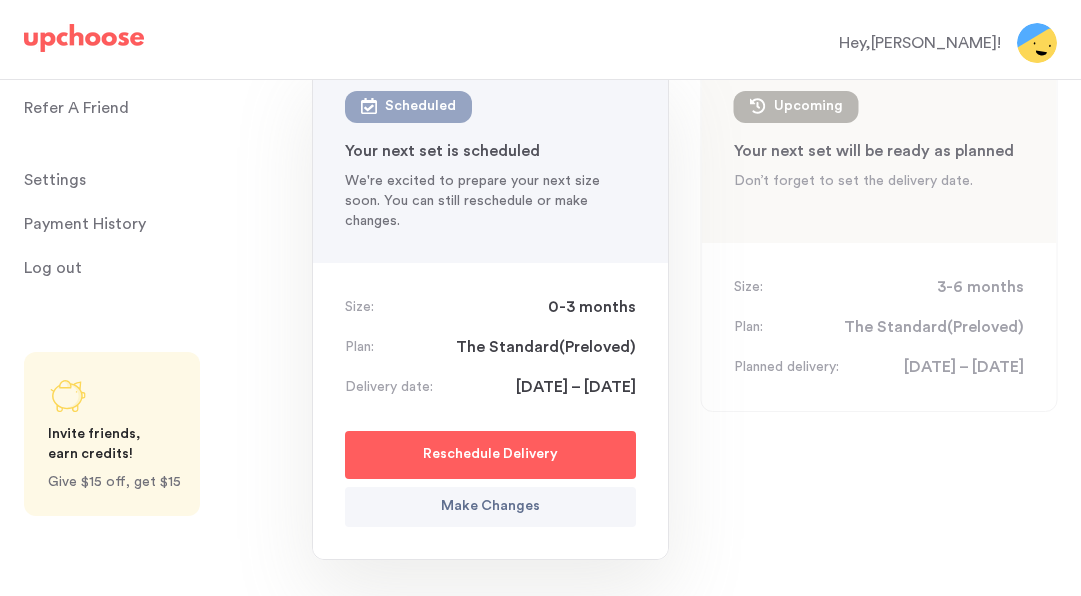click on "Reschedule Delivery" at bounding box center (490, 455) 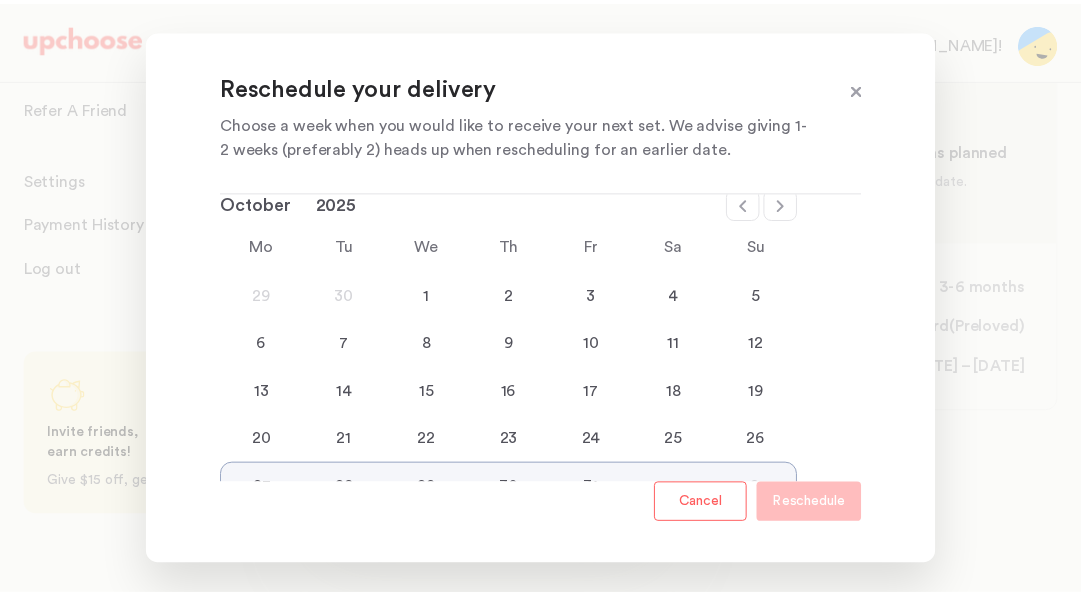 scroll, scrollTop: 0, scrollLeft: 0, axis: both 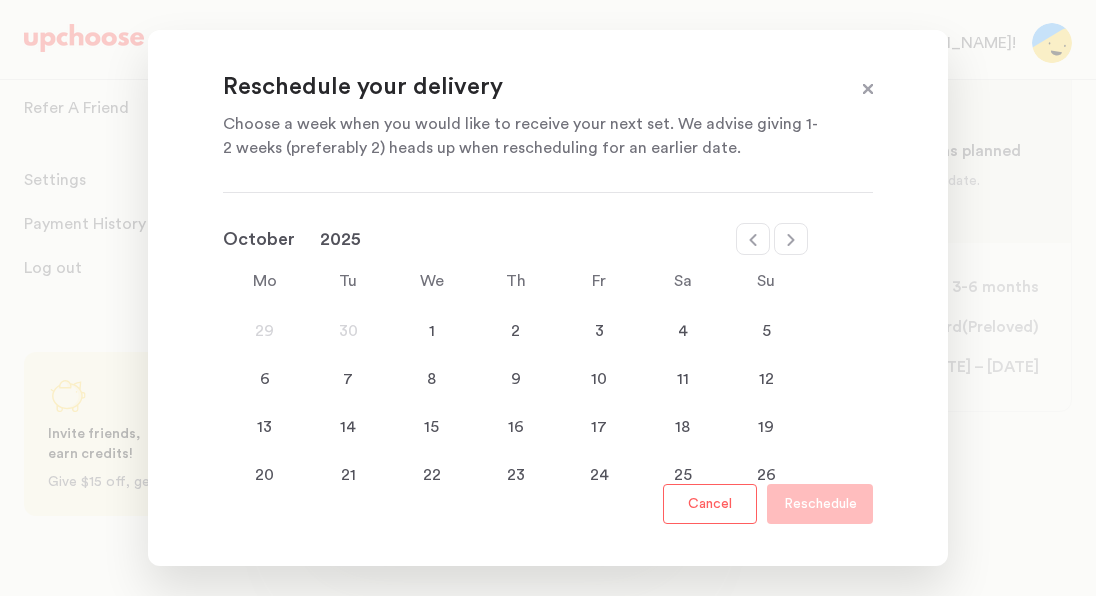 click at bounding box center [868, 90] 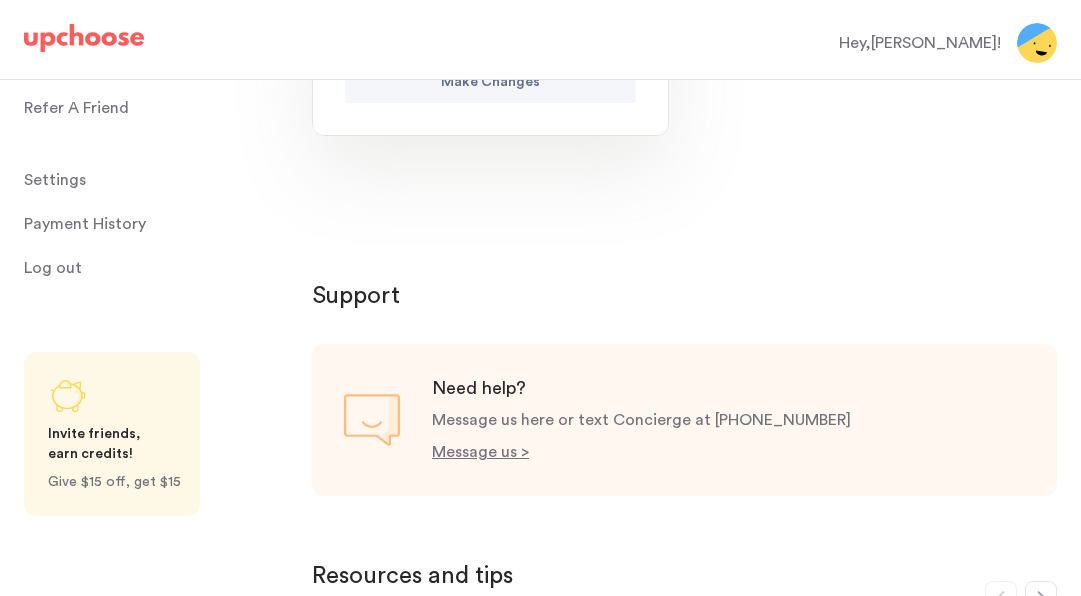scroll, scrollTop: 767, scrollLeft: 0, axis: vertical 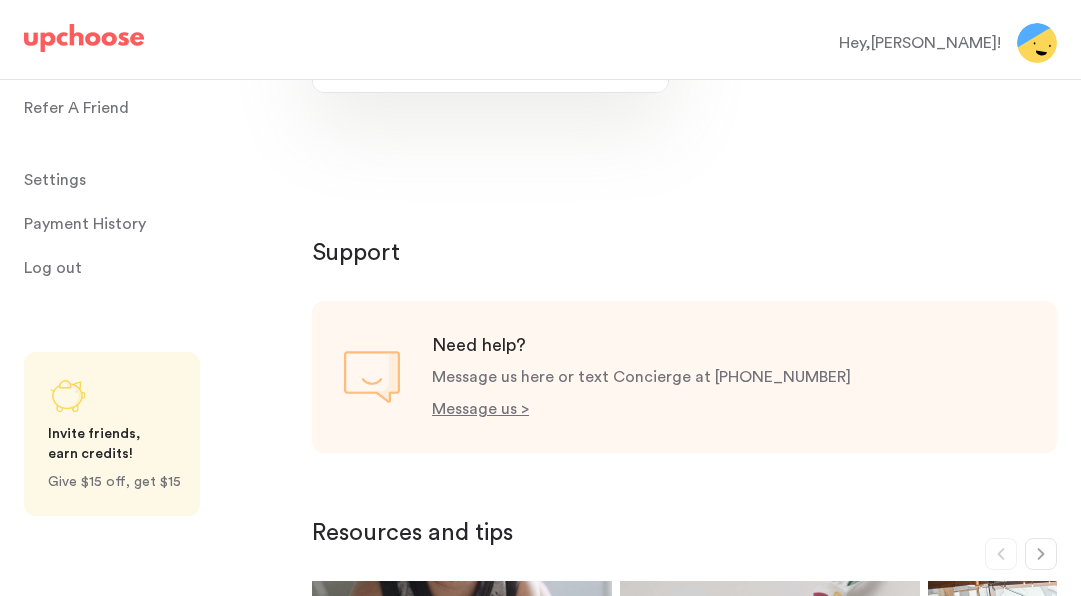 click on "Settings" at bounding box center (55, 180) 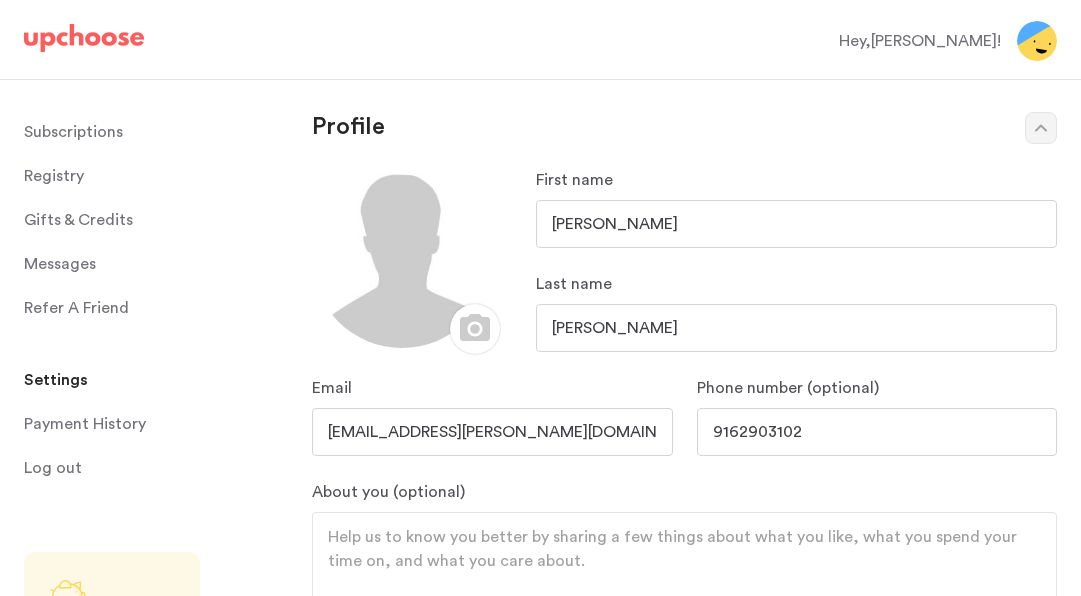 scroll, scrollTop: 0, scrollLeft: 0, axis: both 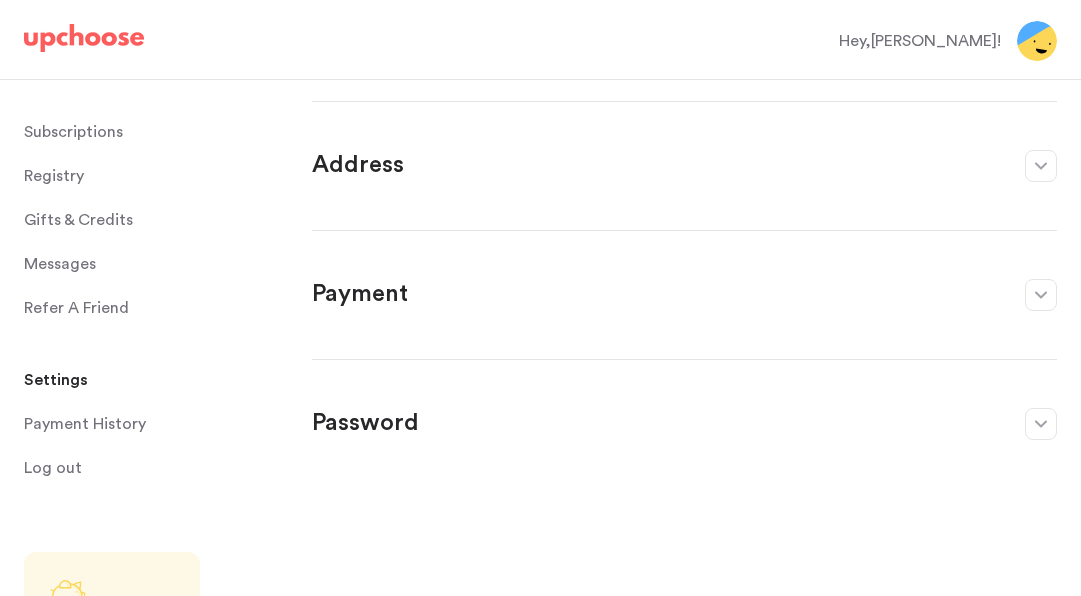 click on "Payment Edit" at bounding box center (684, 282) 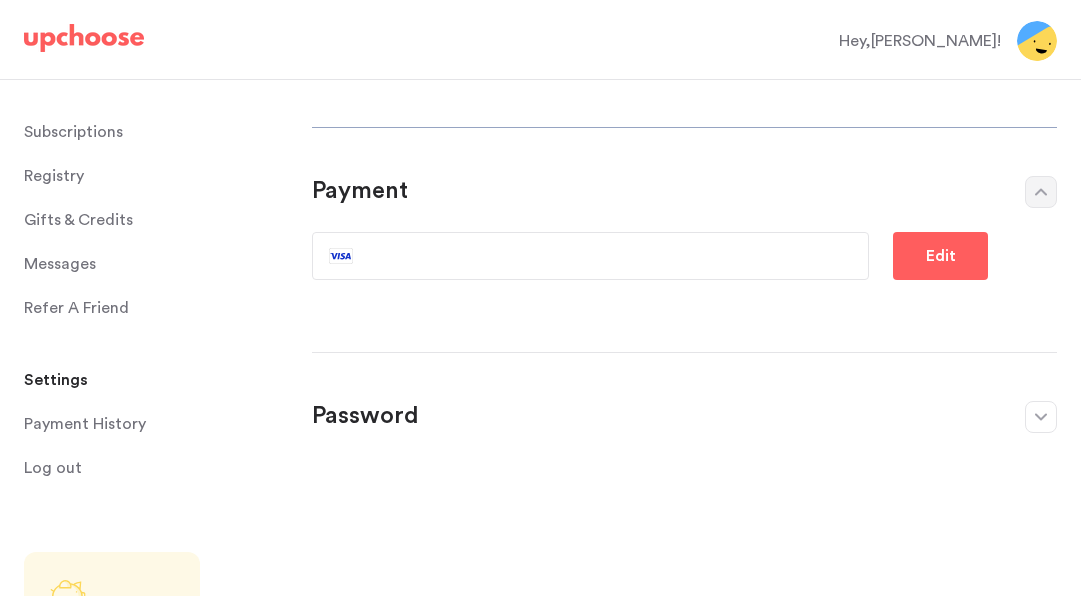 scroll, scrollTop: 207, scrollLeft: 0, axis: vertical 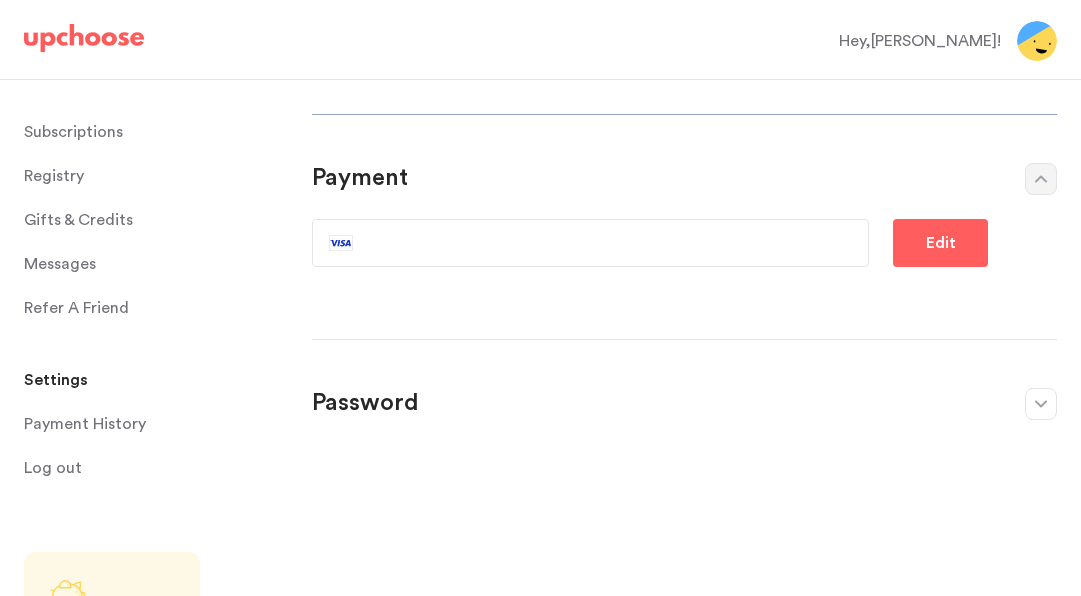 click on "Registry" at bounding box center (54, 176) 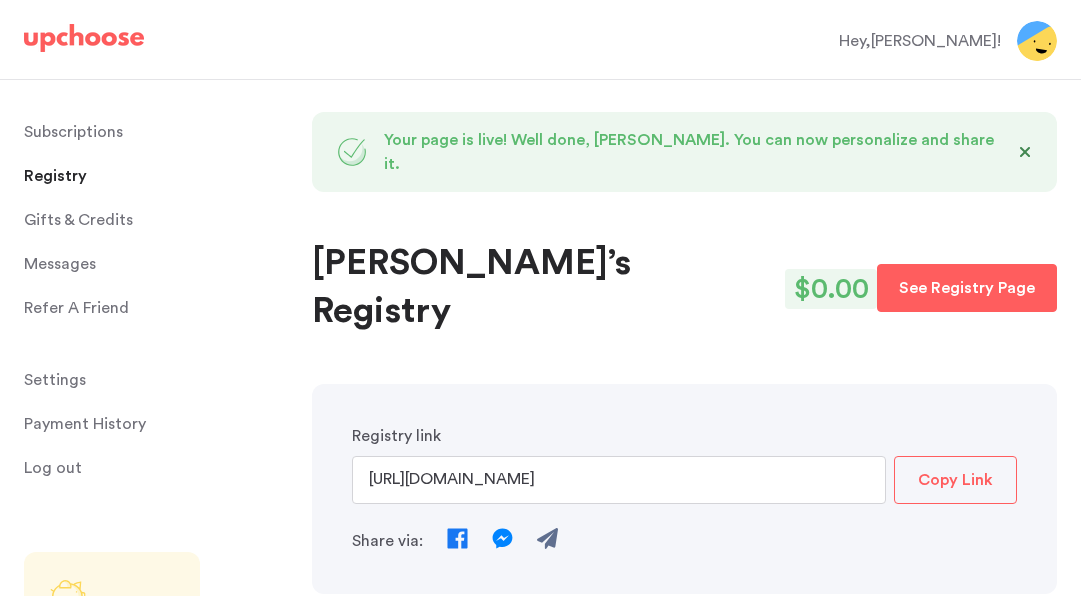 scroll, scrollTop: 0, scrollLeft: 0, axis: both 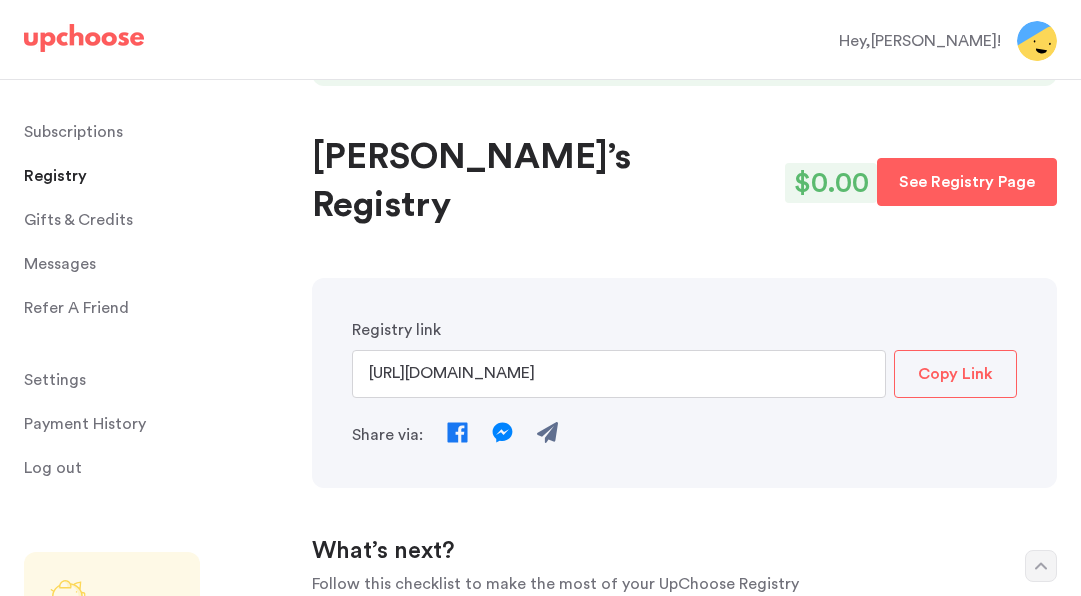 click on "Copy Link" at bounding box center (955, 374) 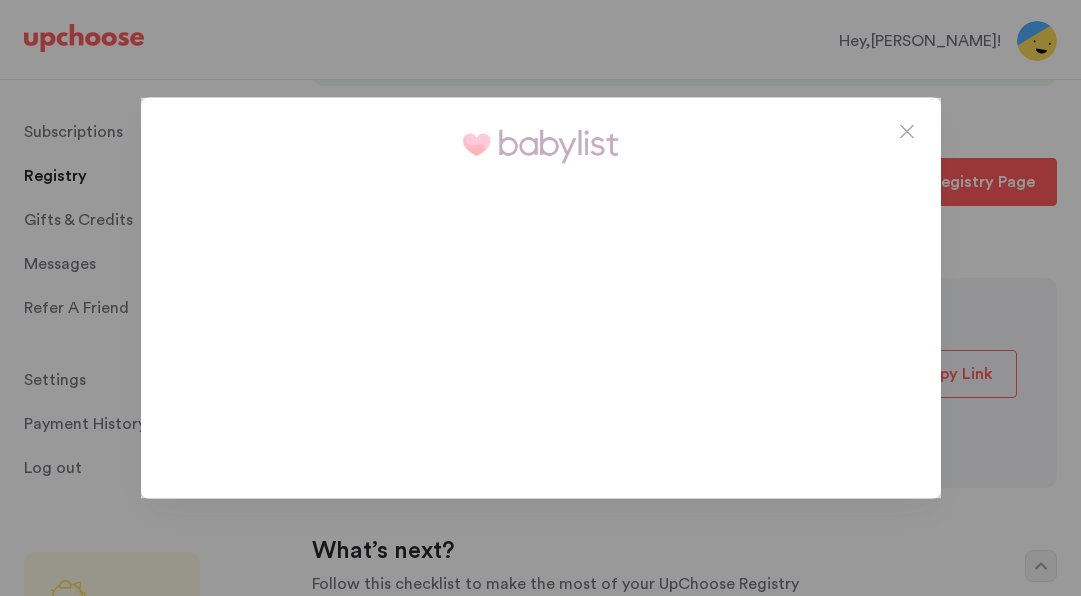 scroll, scrollTop: 0, scrollLeft: 0, axis: both 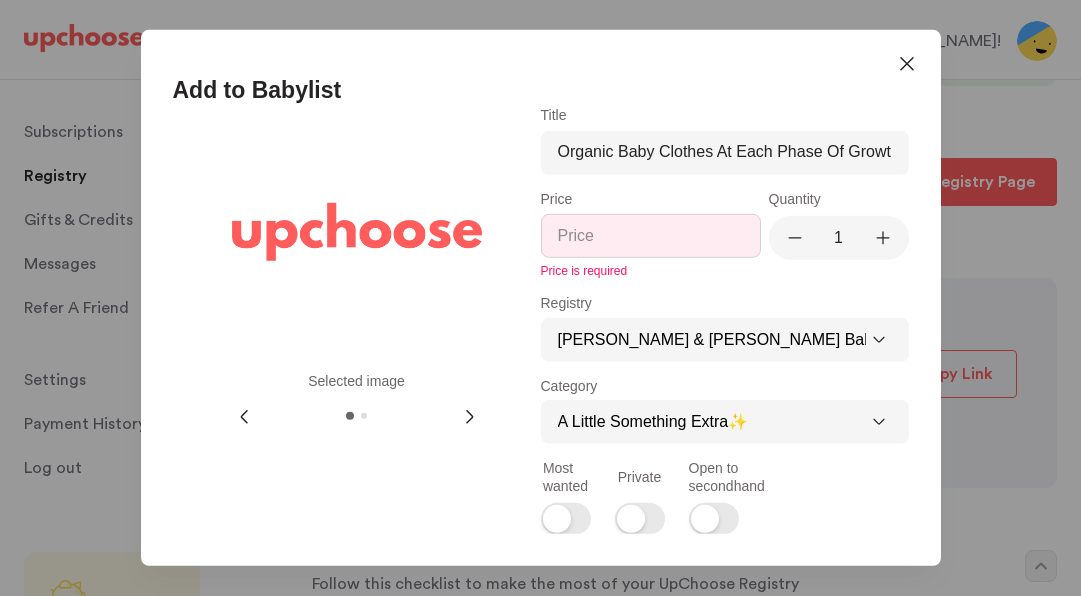 click on "Price" at bounding box center [651, 235] 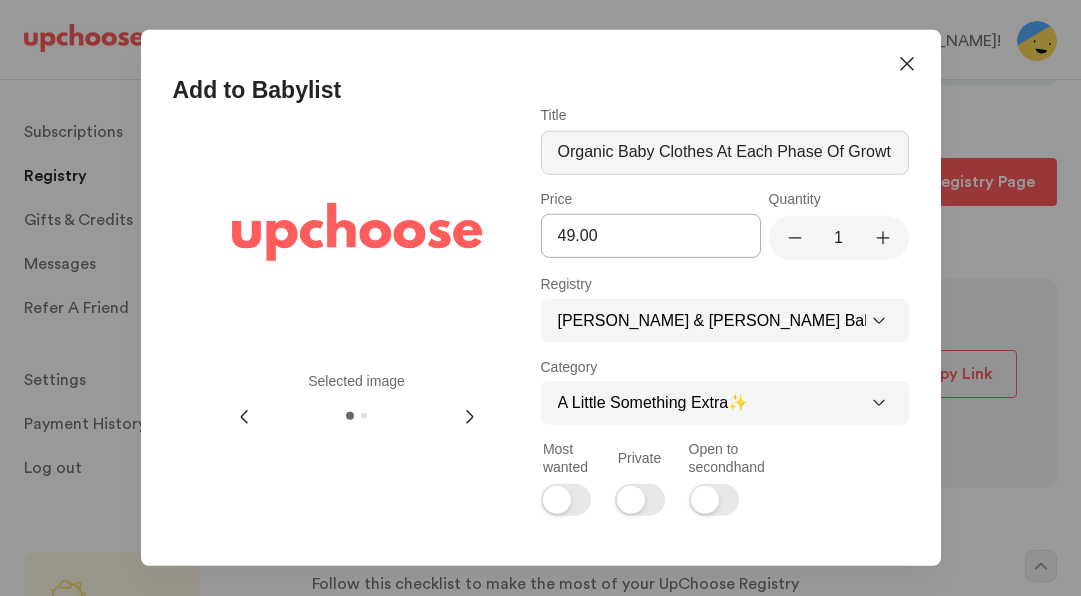 type on "49.00" 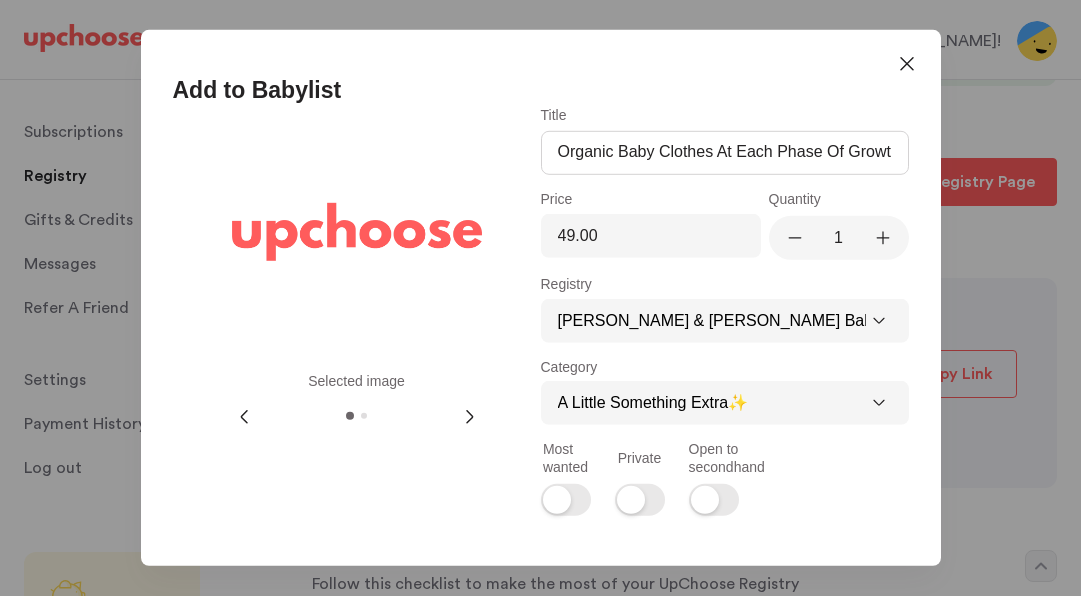 click on "Title" at bounding box center [725, 152] 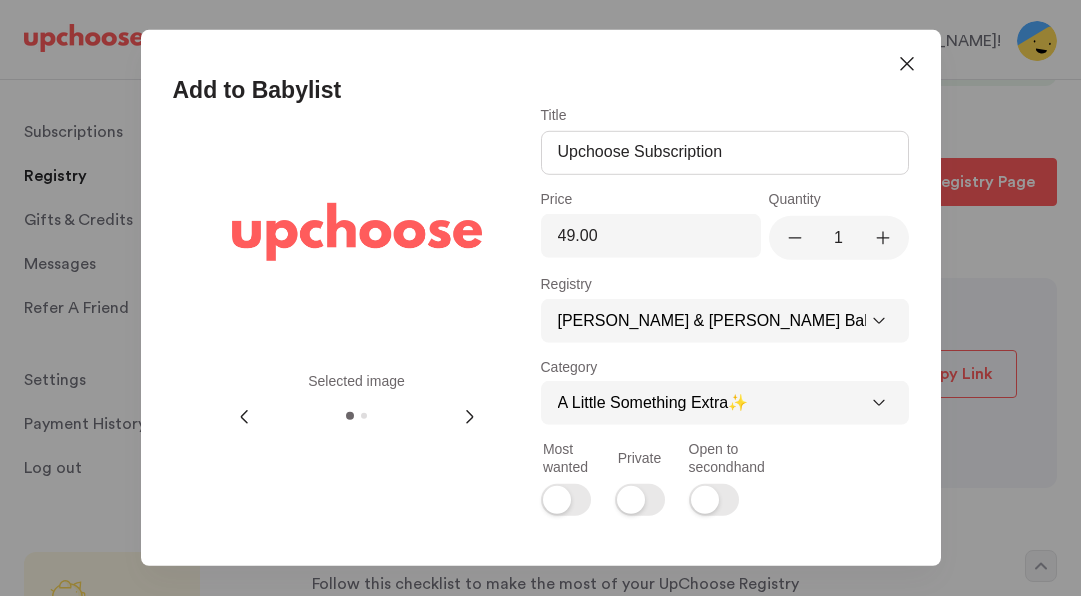 click on "Upchoose Subscription" at bounding box center [725, 152] 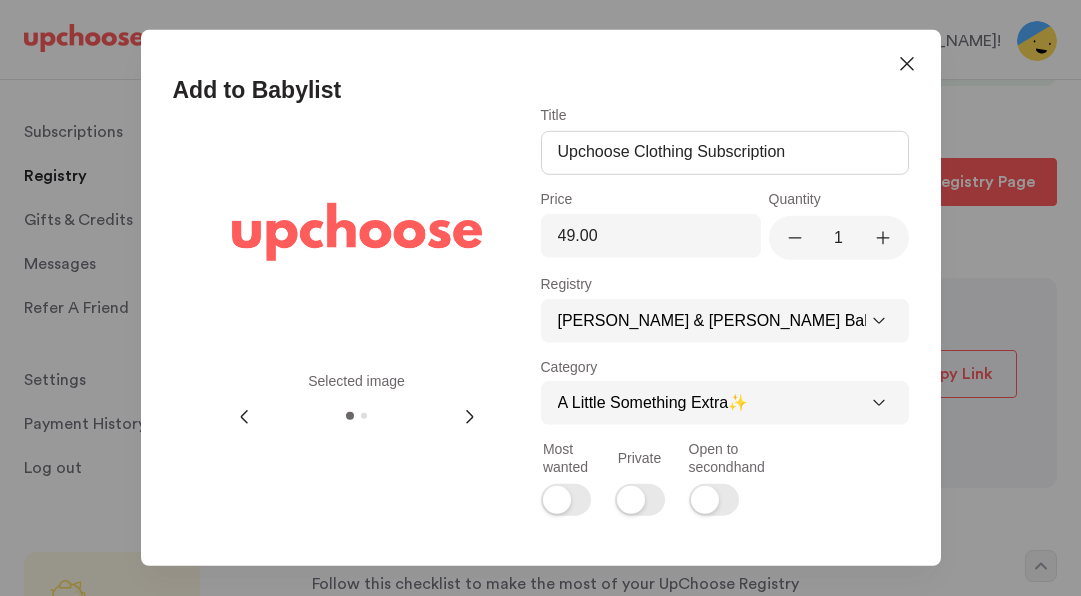 type on "Upchoose Clothing Subscription" 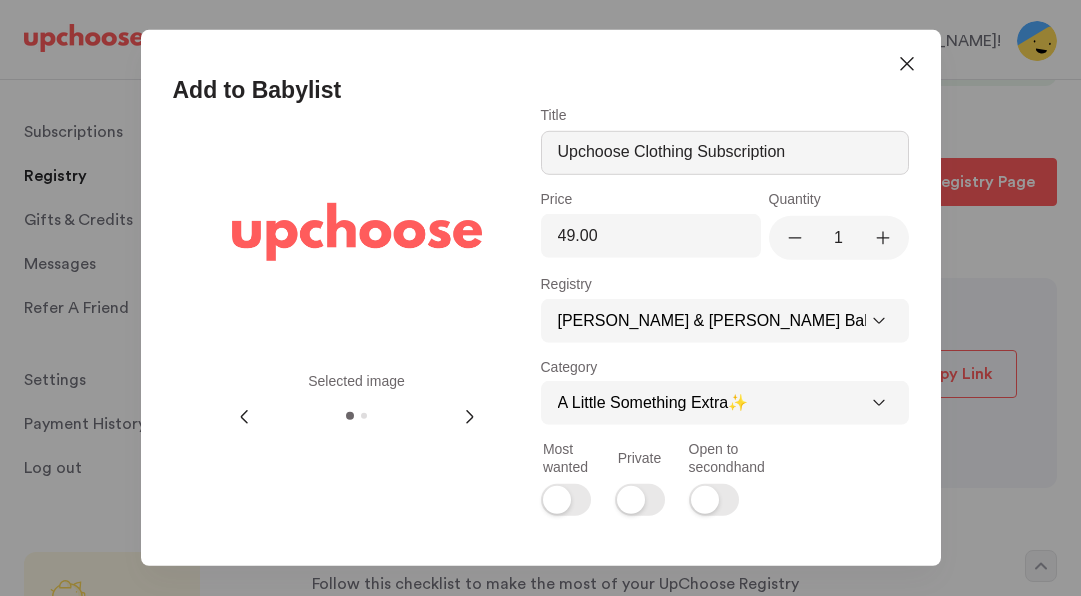click on "Upchoose Clothing Subscription" at bounding box center (725, 152) 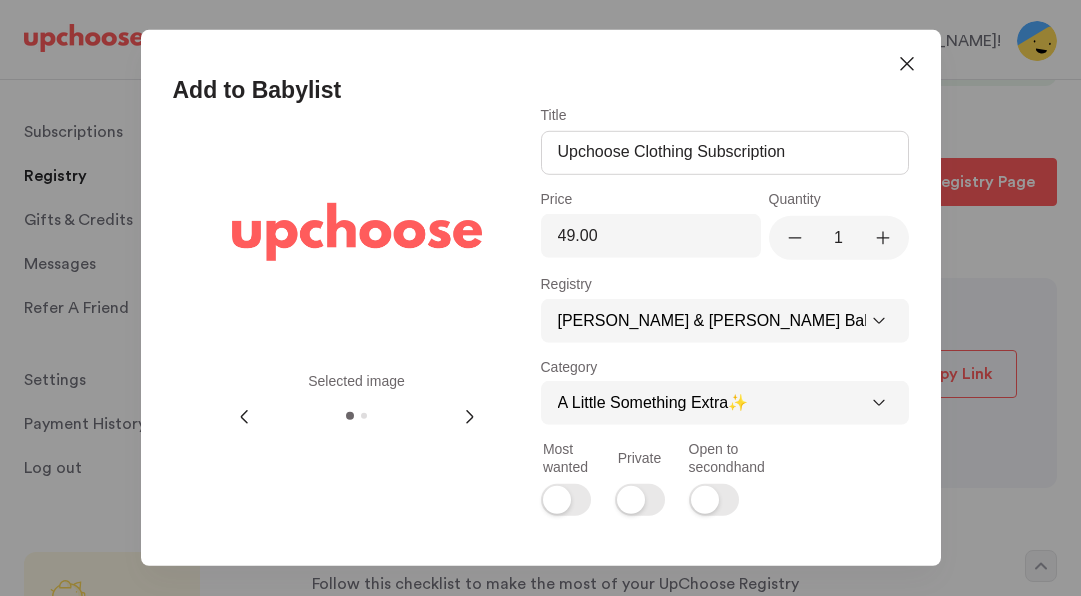 click on "Upchoose Clothing Subscription" at bounding box center (725, 152) 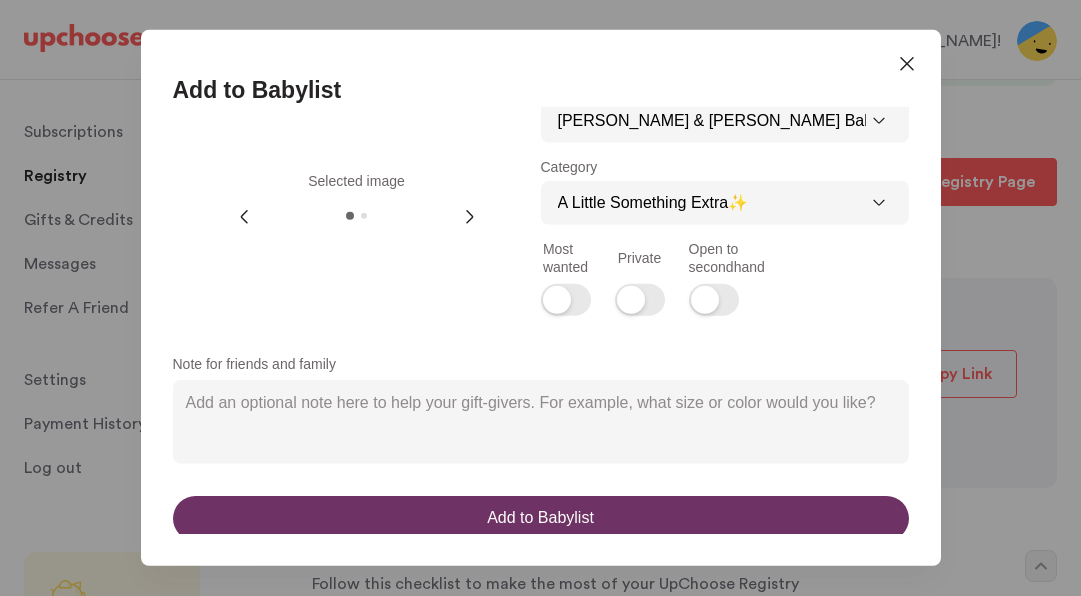scroll, scrollTop: 207, scrollLeft: 0, axis: vertical 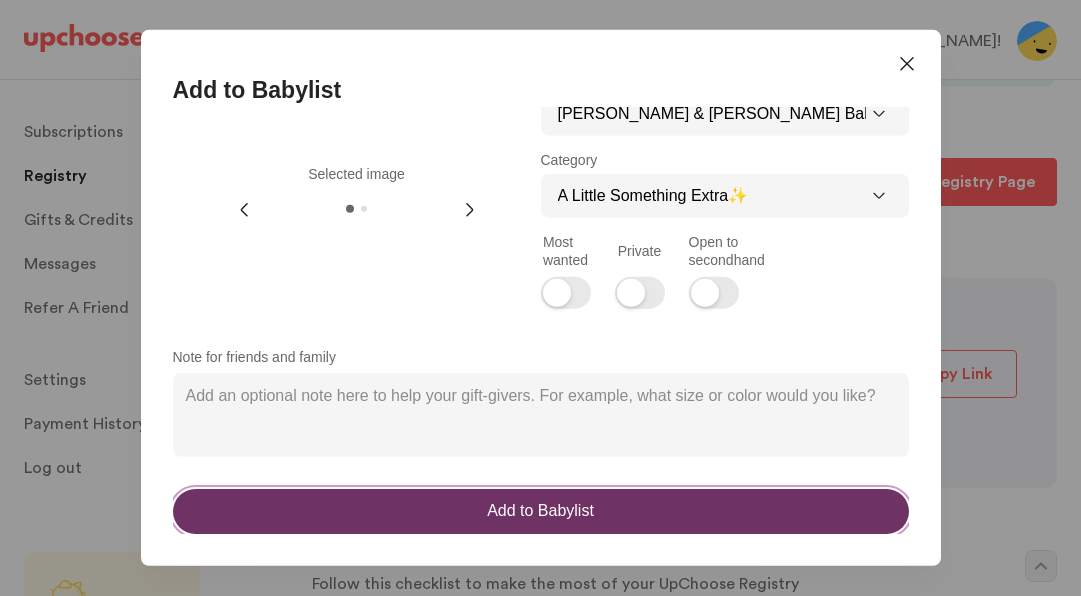 click on "Add to Babylist" at bounding box center (541, 510) 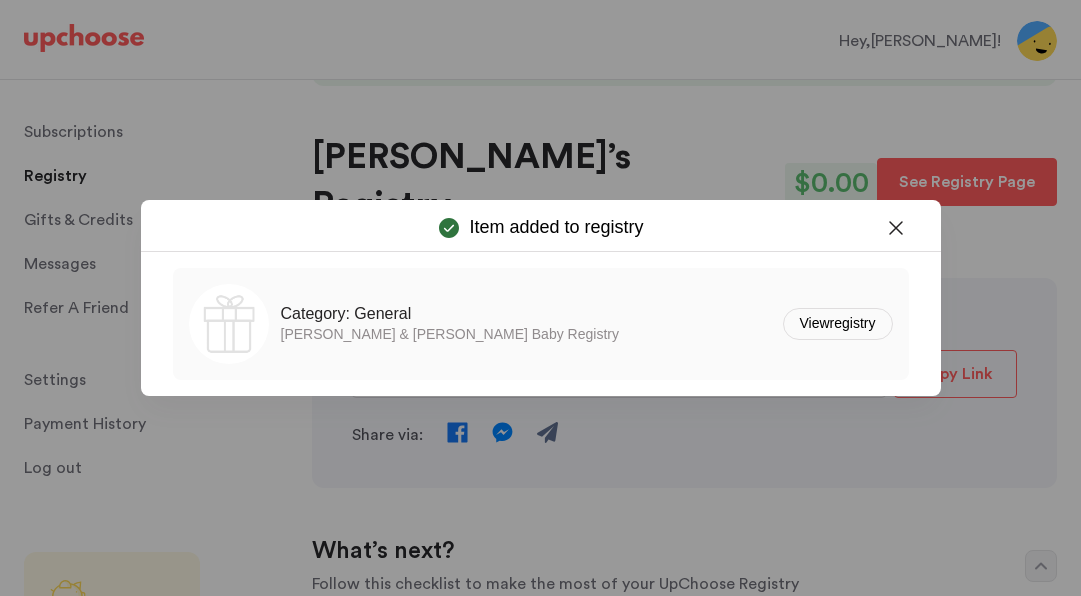 scroll, scrollTop: 0, scrollLeft: 0, axis: both 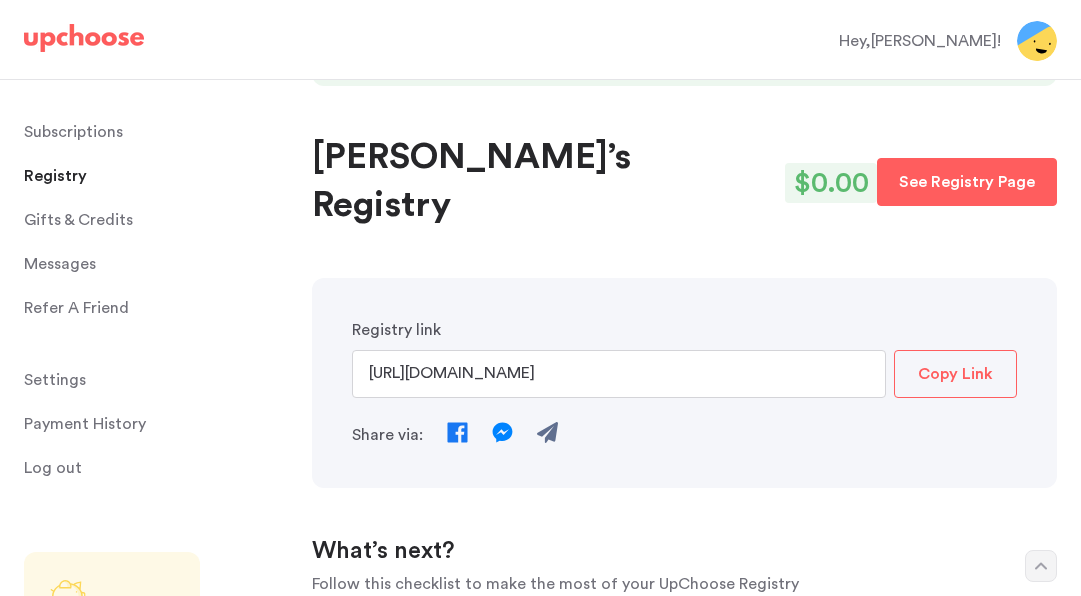 click on "Registry" at bounding box center [55, 176] 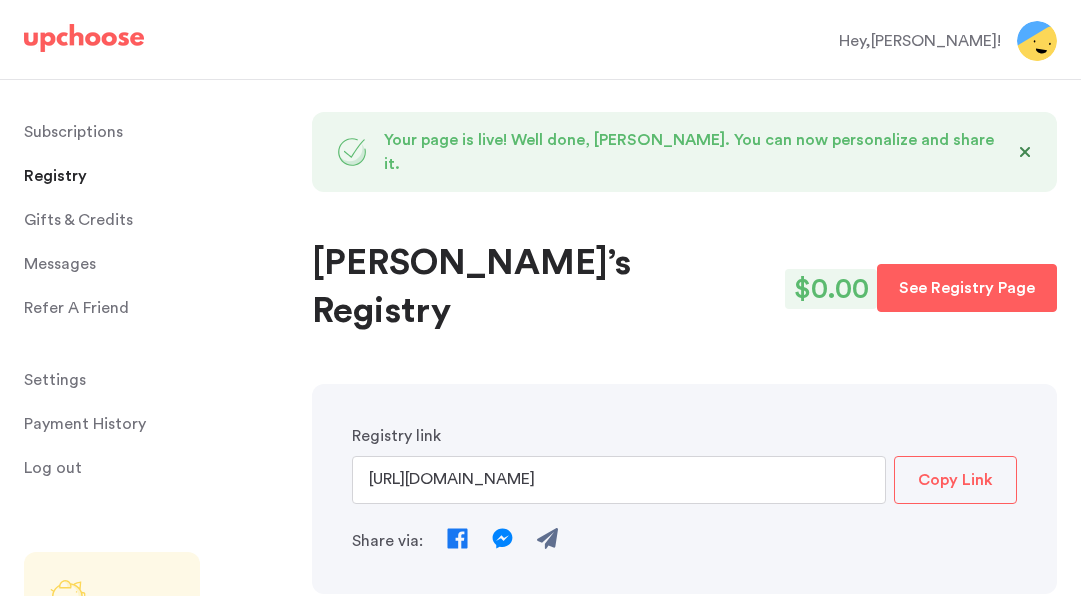 scroll, scrollTop: 0, scrollLeft: 0, axis: both 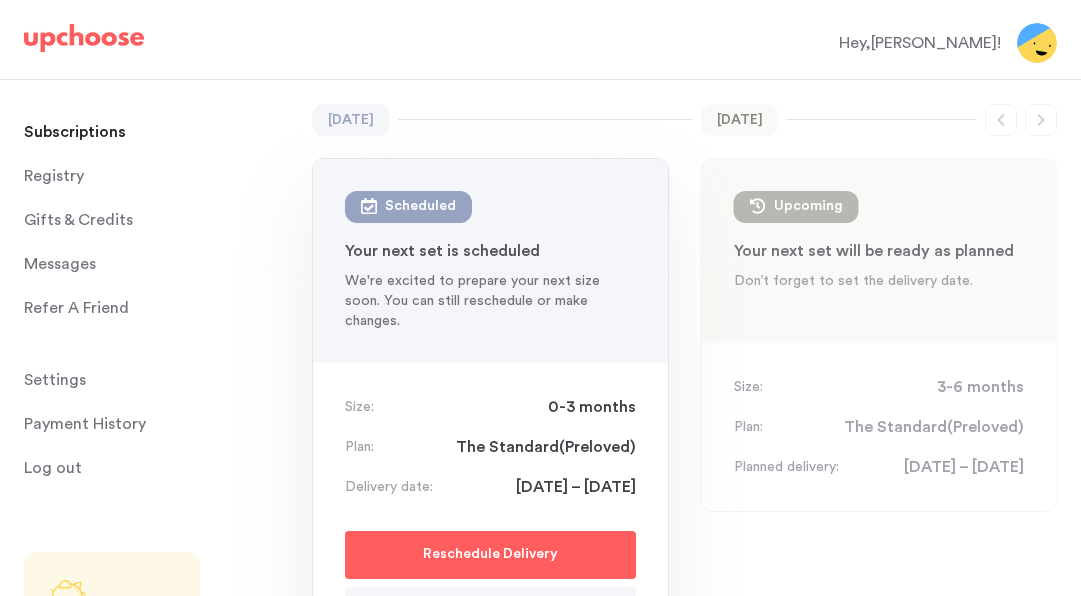click on "Registry" at bounding box center [54, 176] 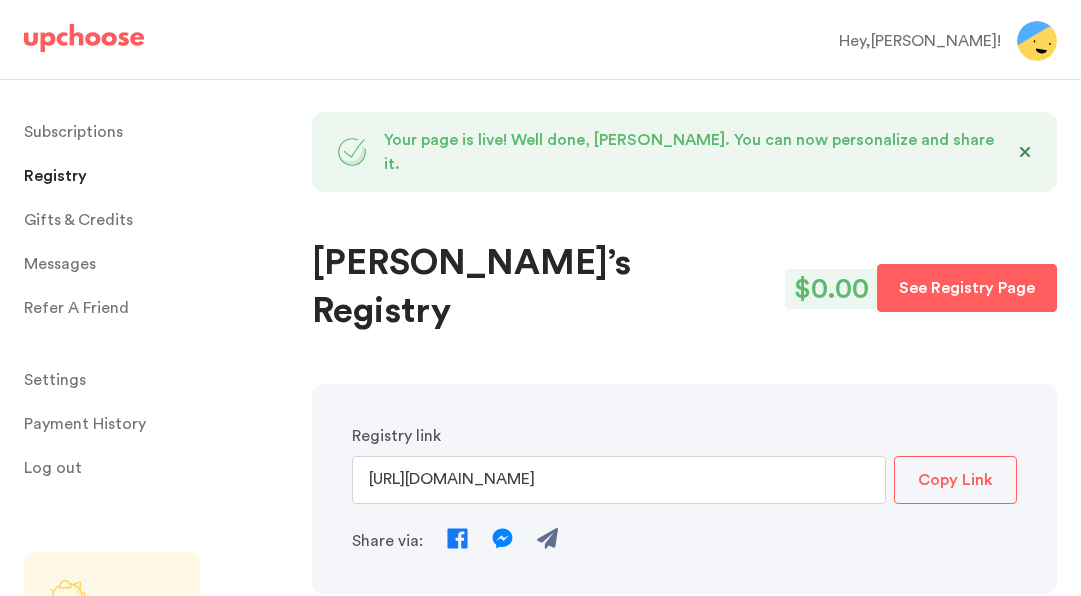 scroll, scrollTop: 0, scrollLeft: 0, axis: both 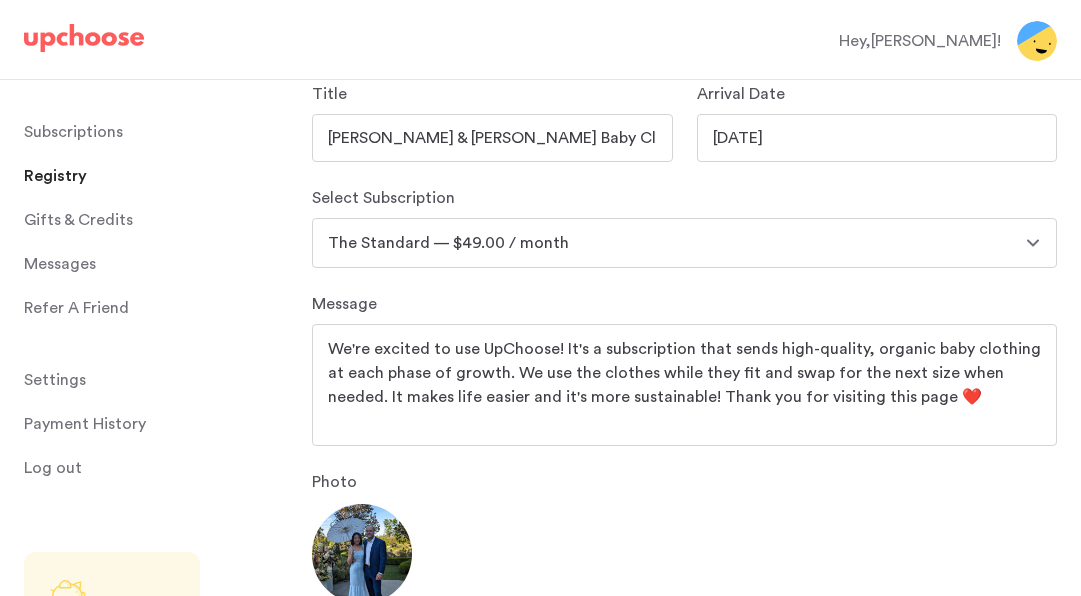 drag, startPoint x: 929, startPoint y: 342, endPoint x: 324, endPoint y: 287, distance: 607.4949 